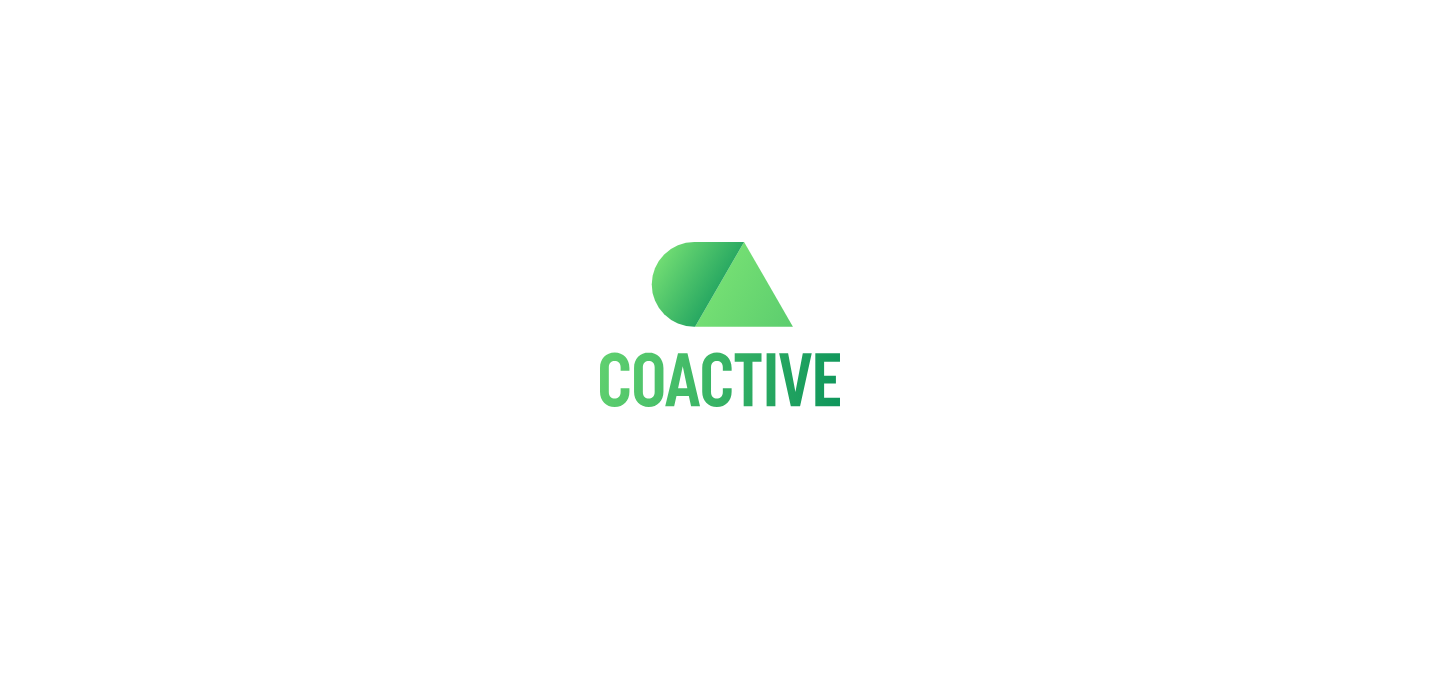 scroll, scrollTop: 0, scrollLeft: 0, axis: both 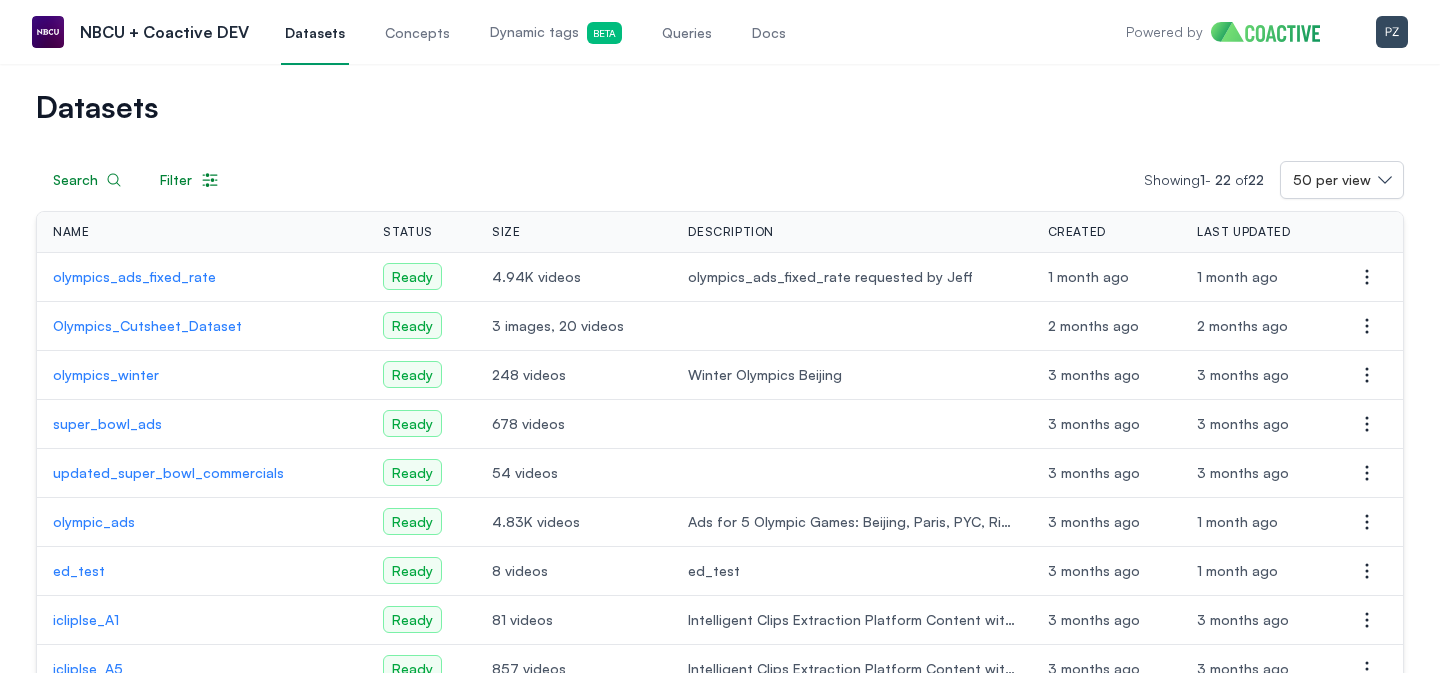 click on "olympics_winter" at bounding box center [202, 375] 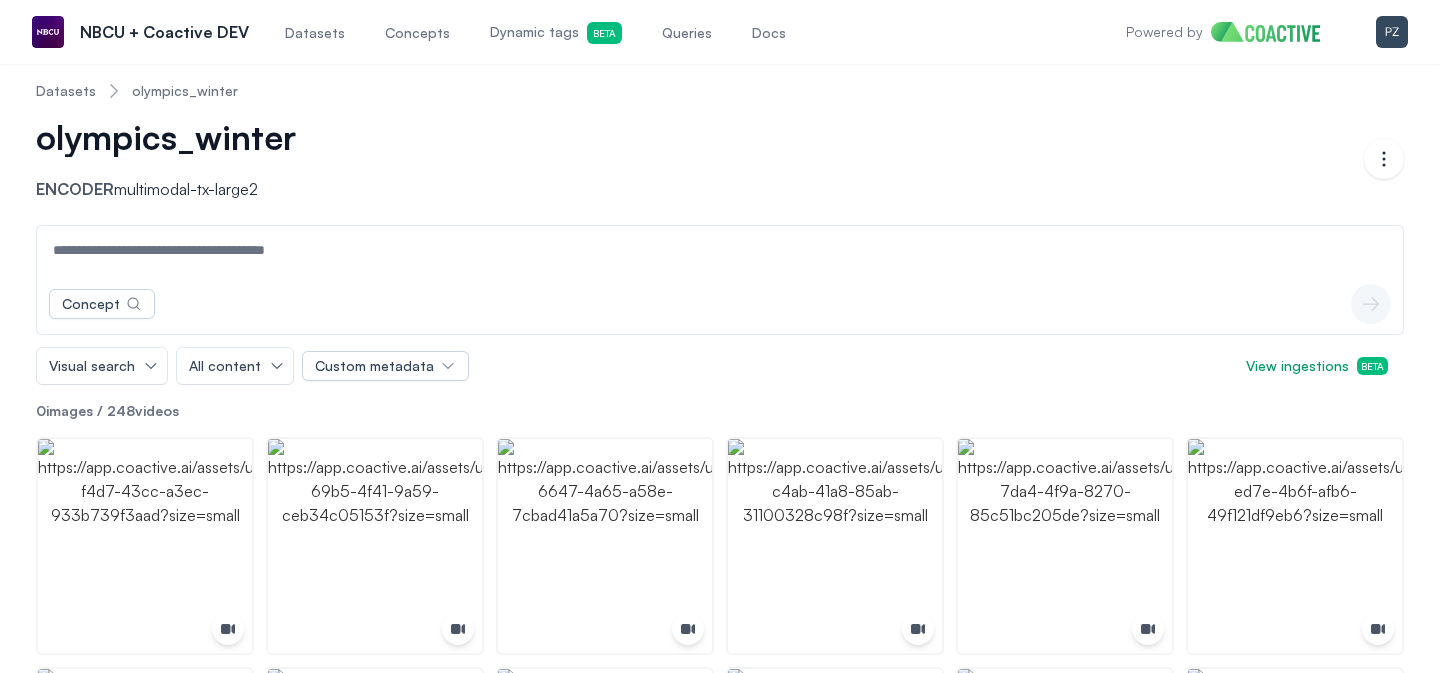 click on "Datasets" at bounding box center [66, 91] 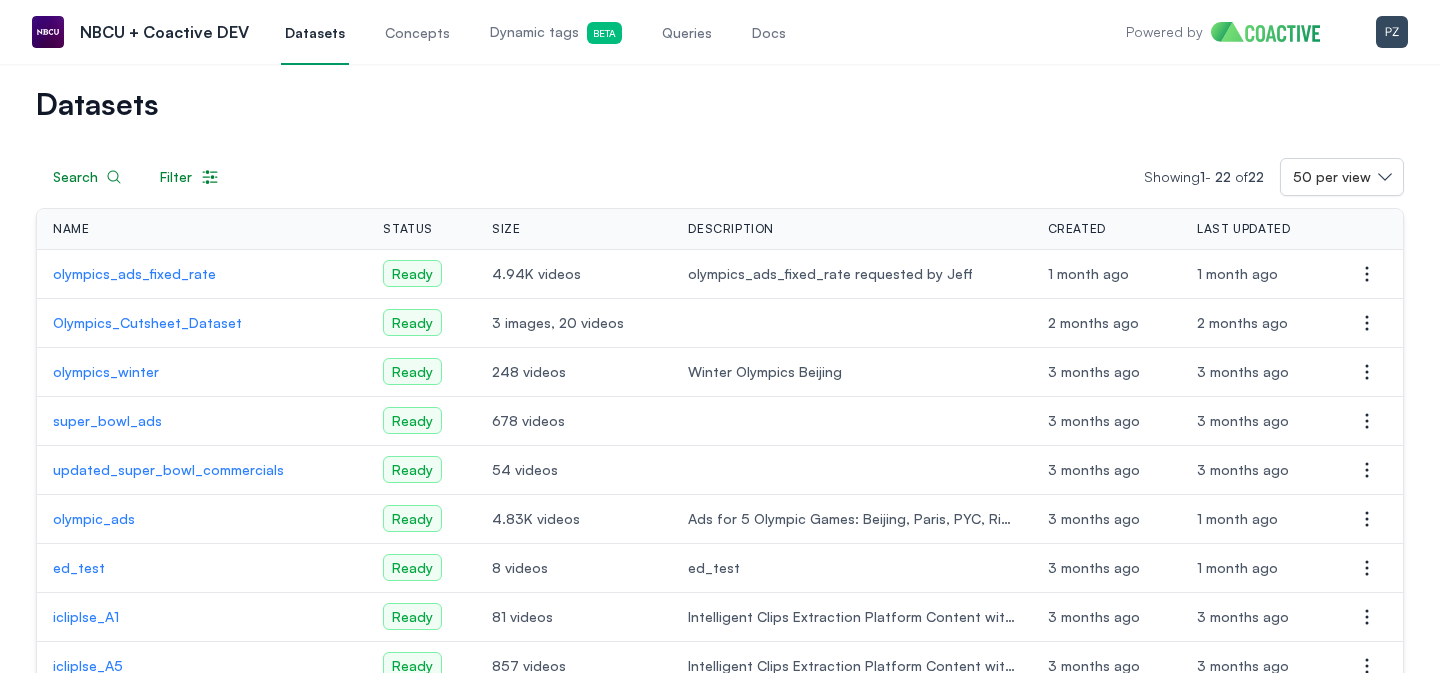 scroll, scrollTop: 0, scrollLeft: 0, axis: both 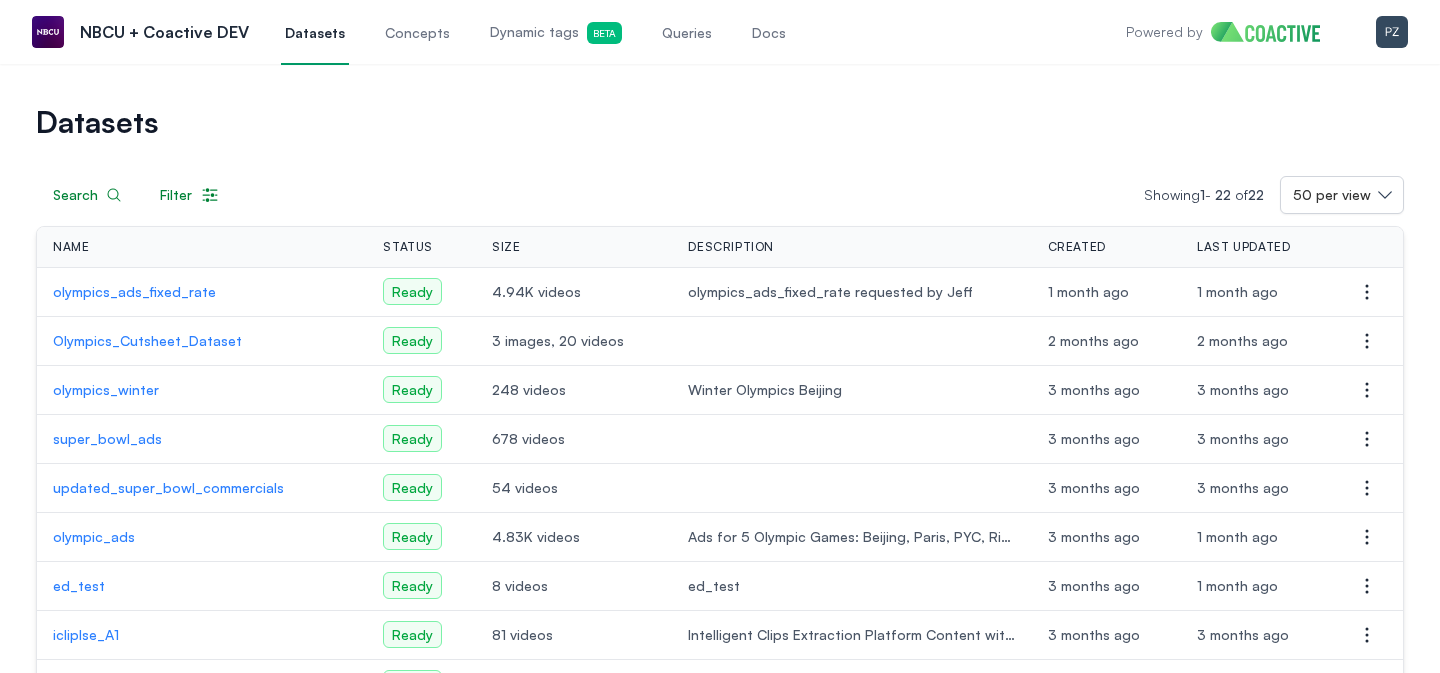 click on "olympics_winter" at bounding box center (202, 390) 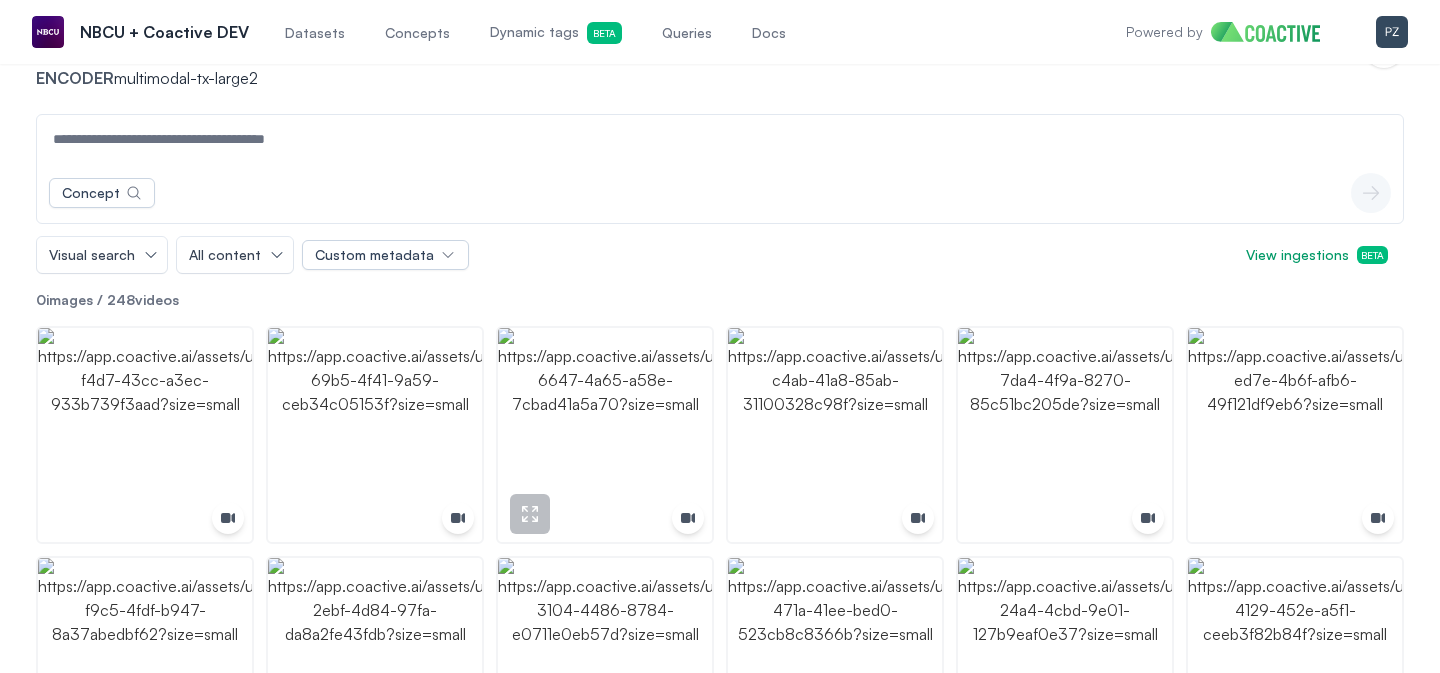 scroll, scrollTop: 117, scrollLeft: 0, axis: vertical 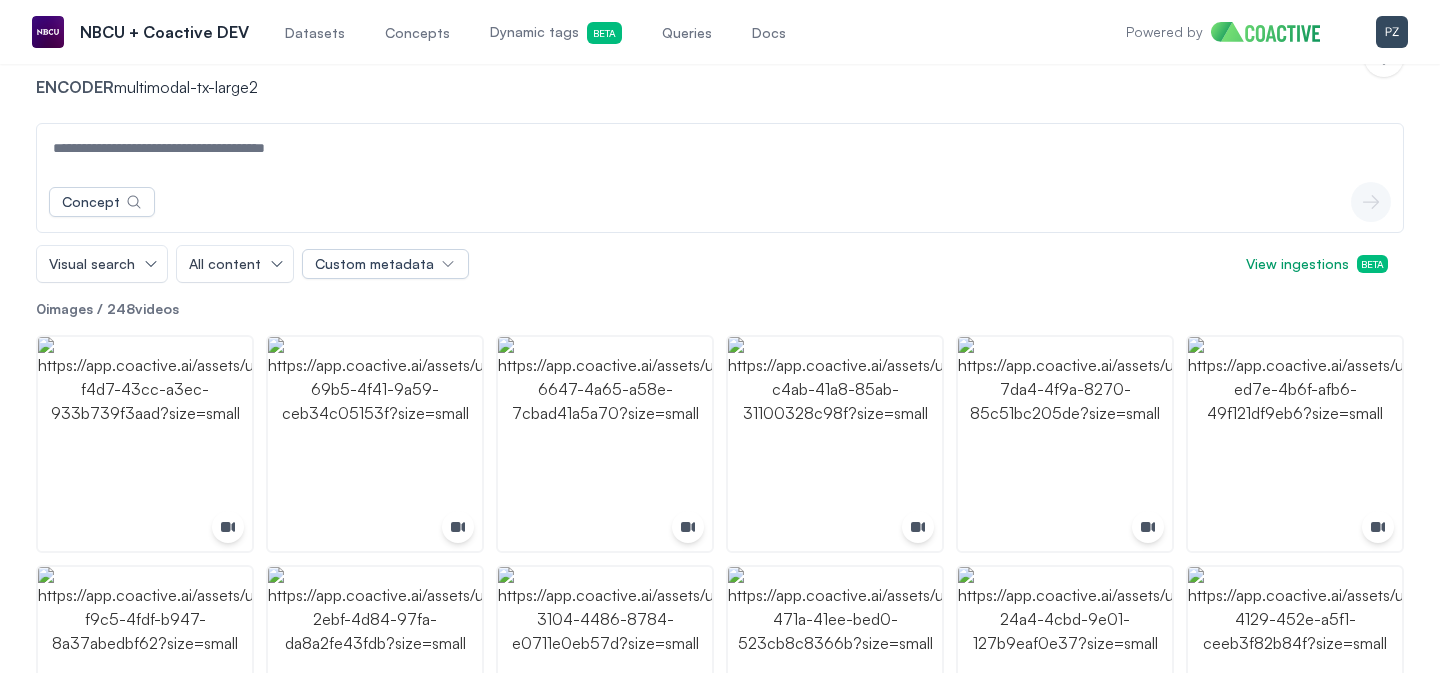 click at bounding box center [720, 148] 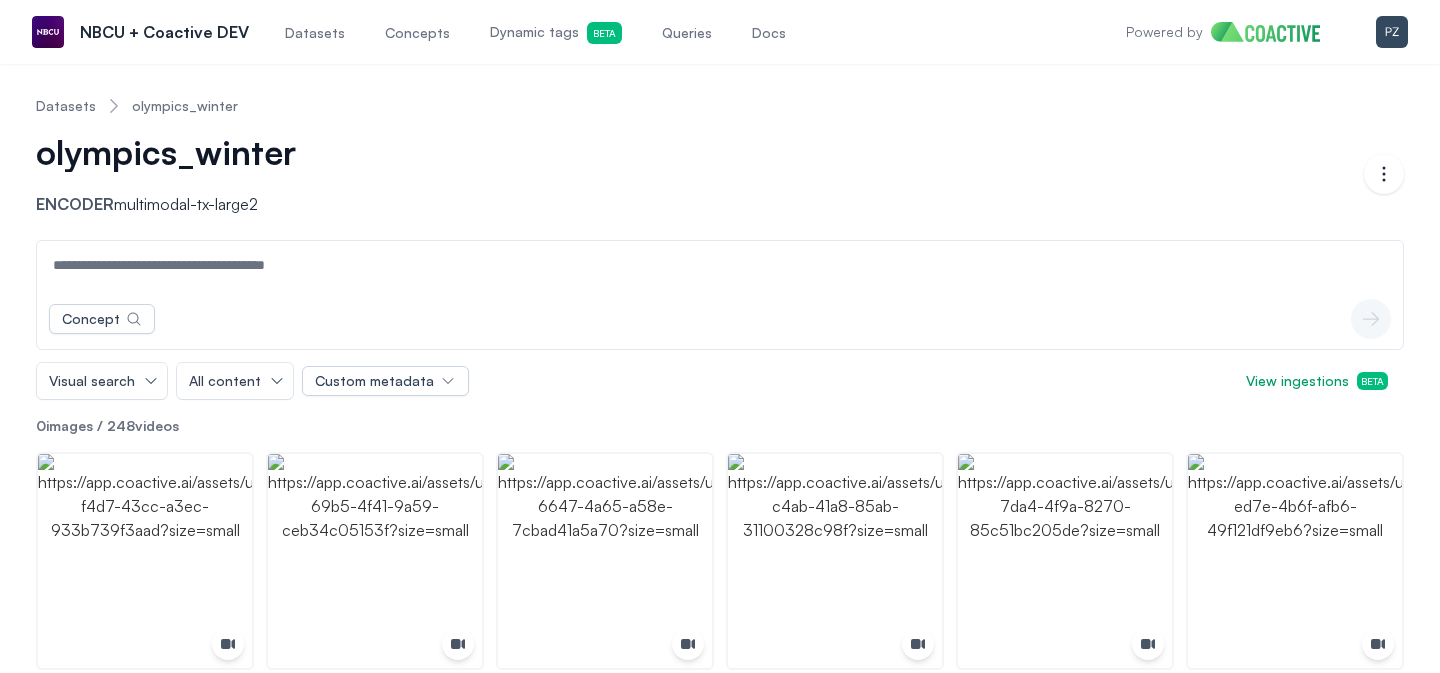 scroll, scrollTop: 33, scrollLeft: 0, axis: vertical 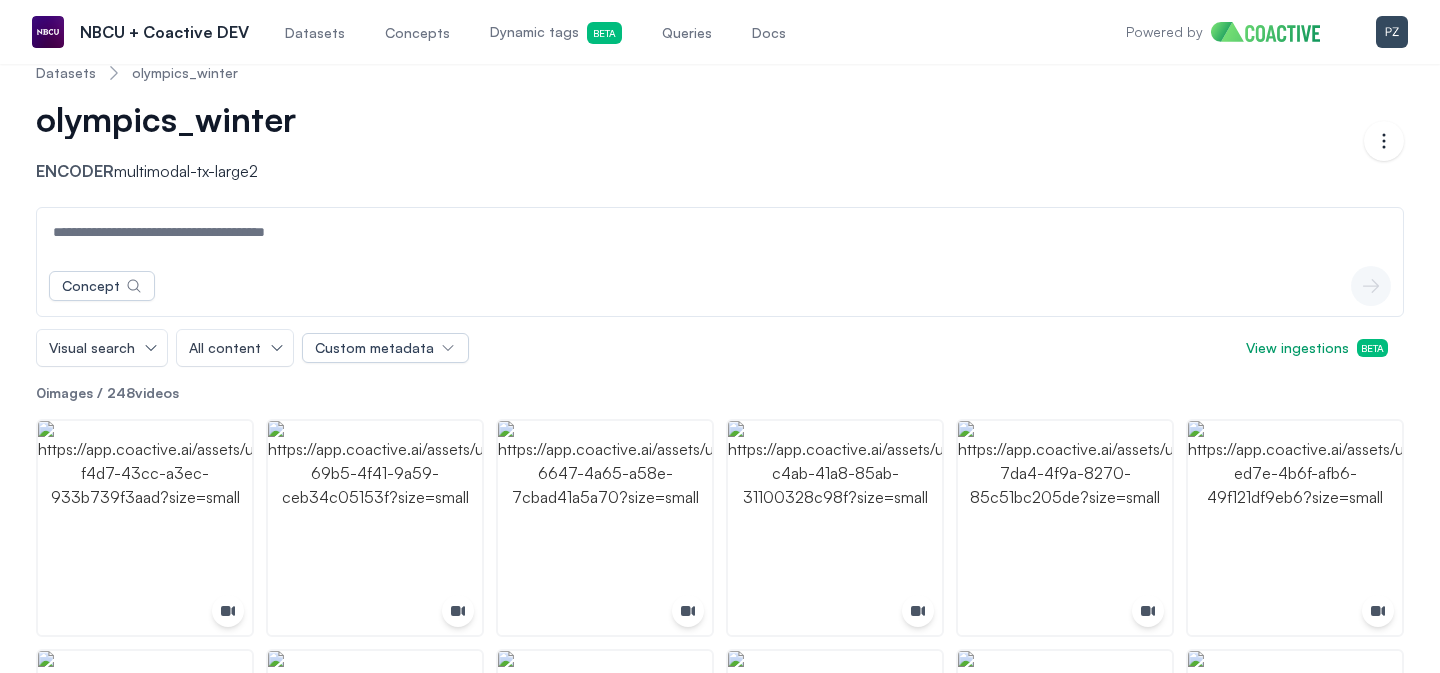 click on "Dynamic tags Beta" at bounding box center [556, 33] 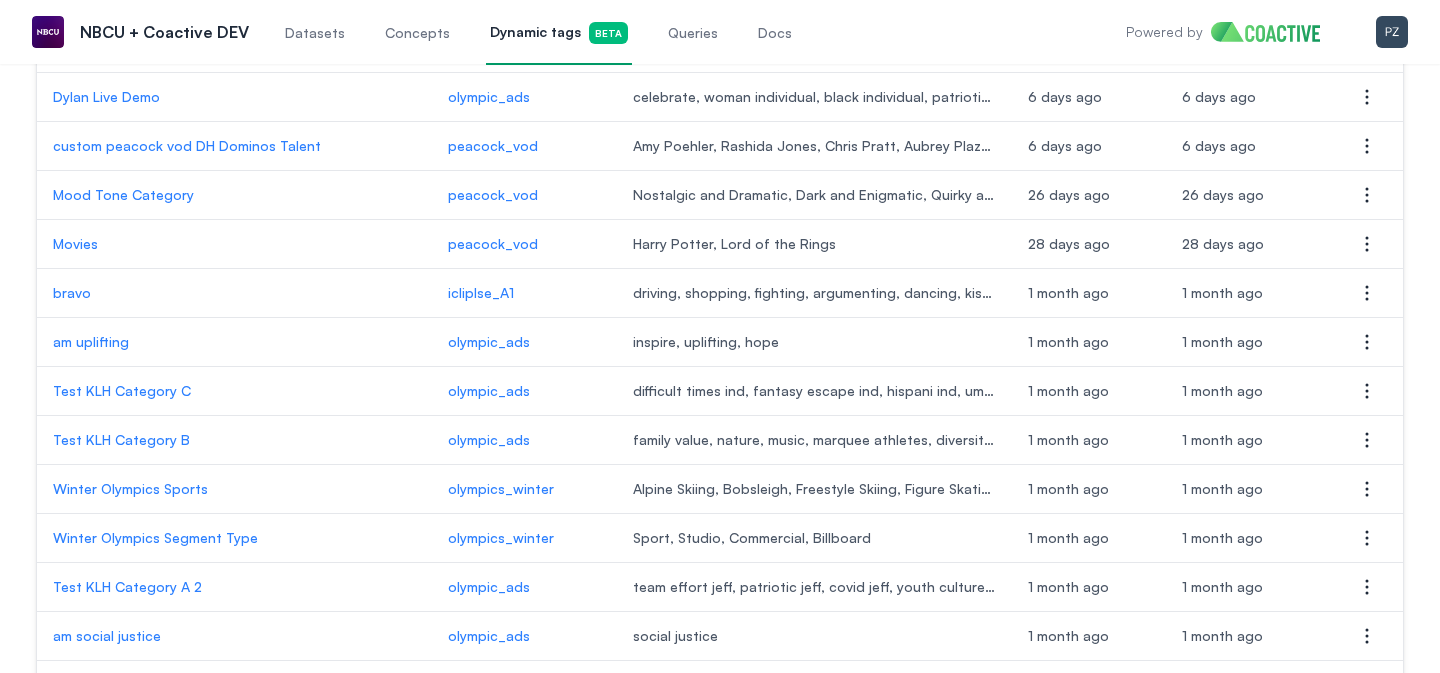 scroll, scrollTop: 420, scrollLeft: 0, axis: vertical 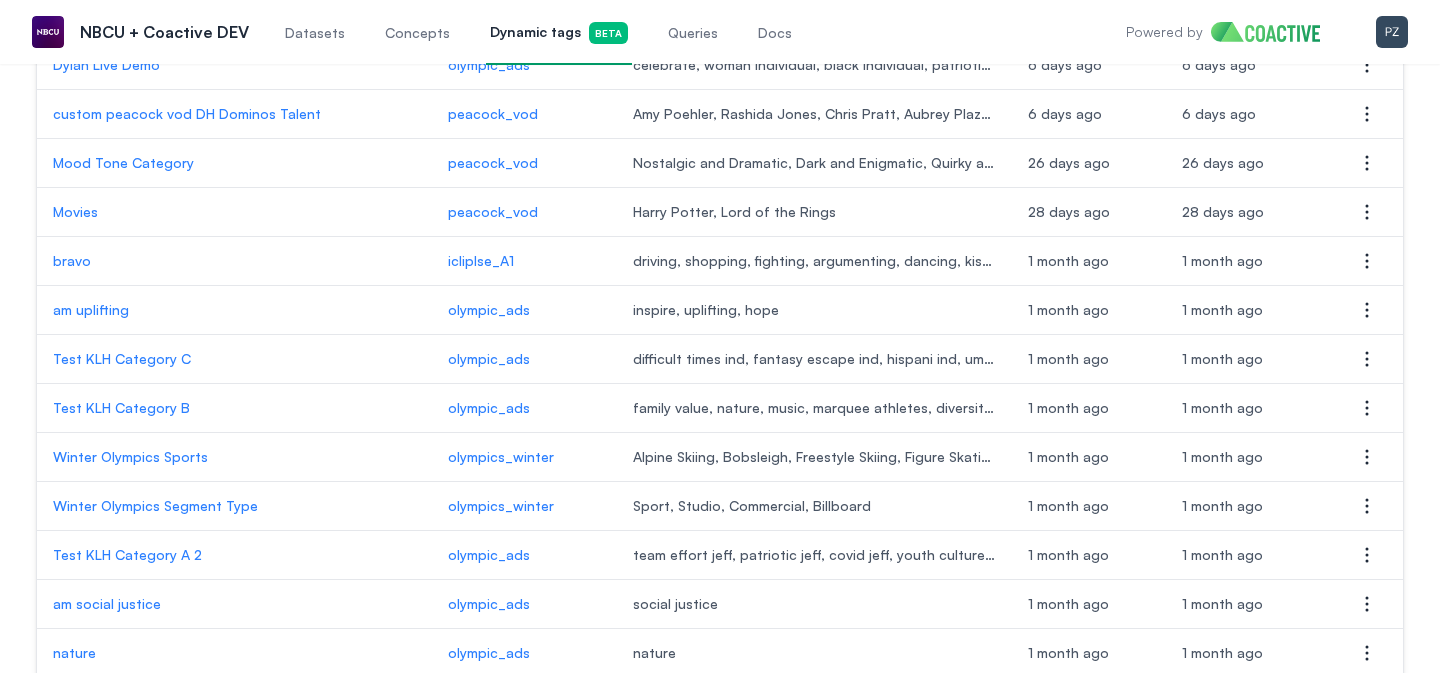 click on "Winter Olympics Sports" at bounding box center (234, 457) 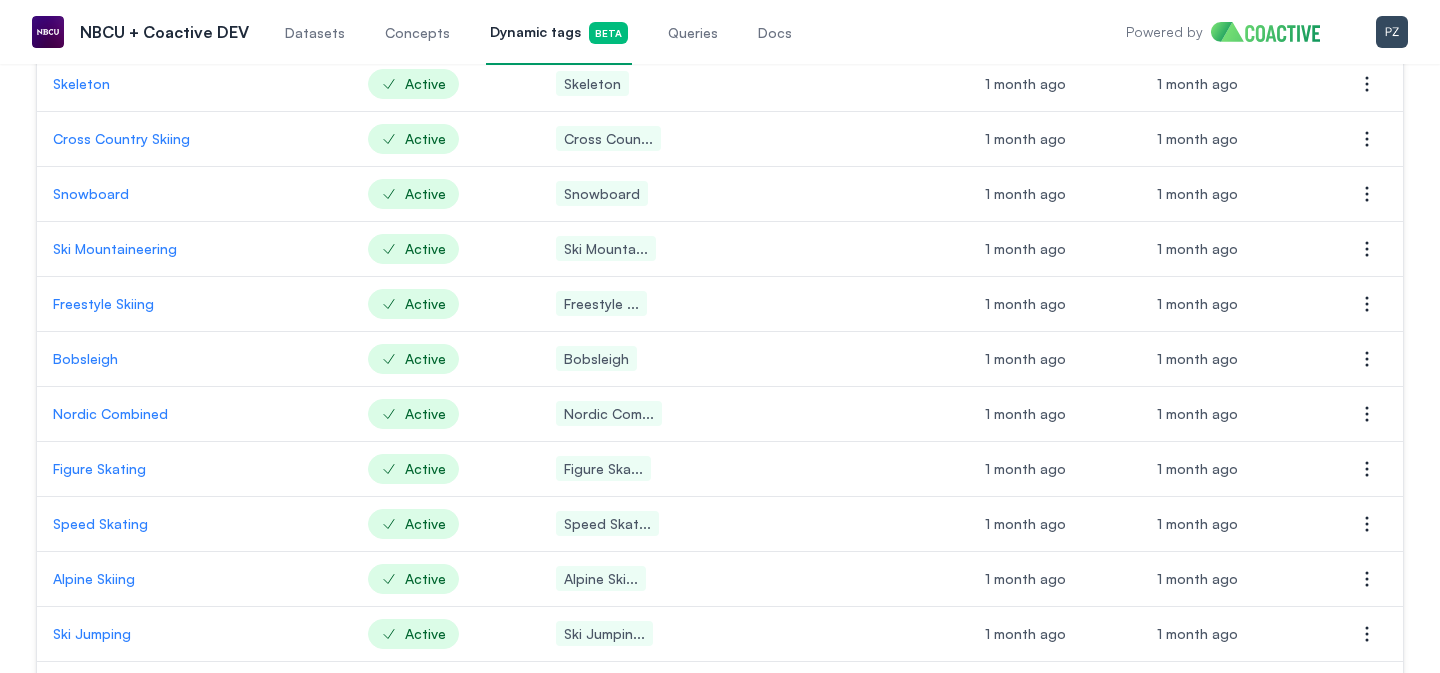 scroll, scrollTop: 0, scrollLeft: 0, axis: both 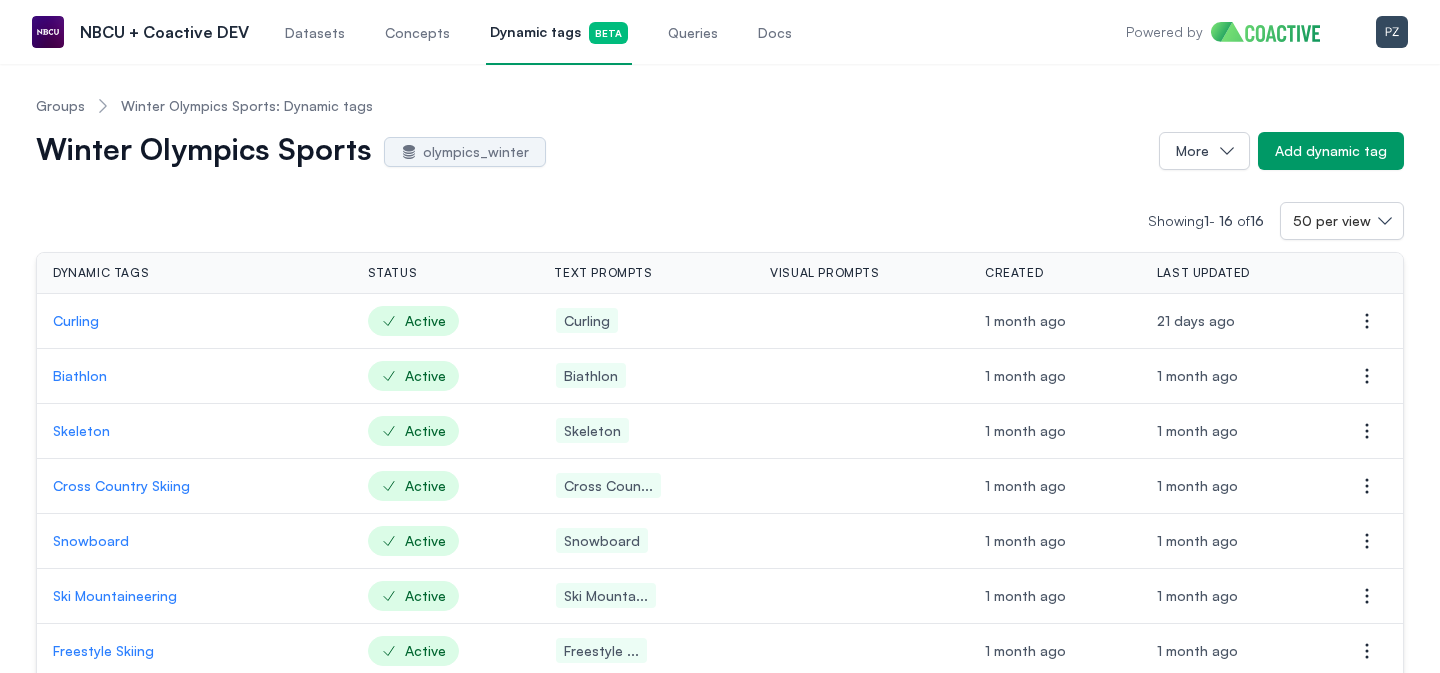 click on "Curling" at bounding box center (194, 321) 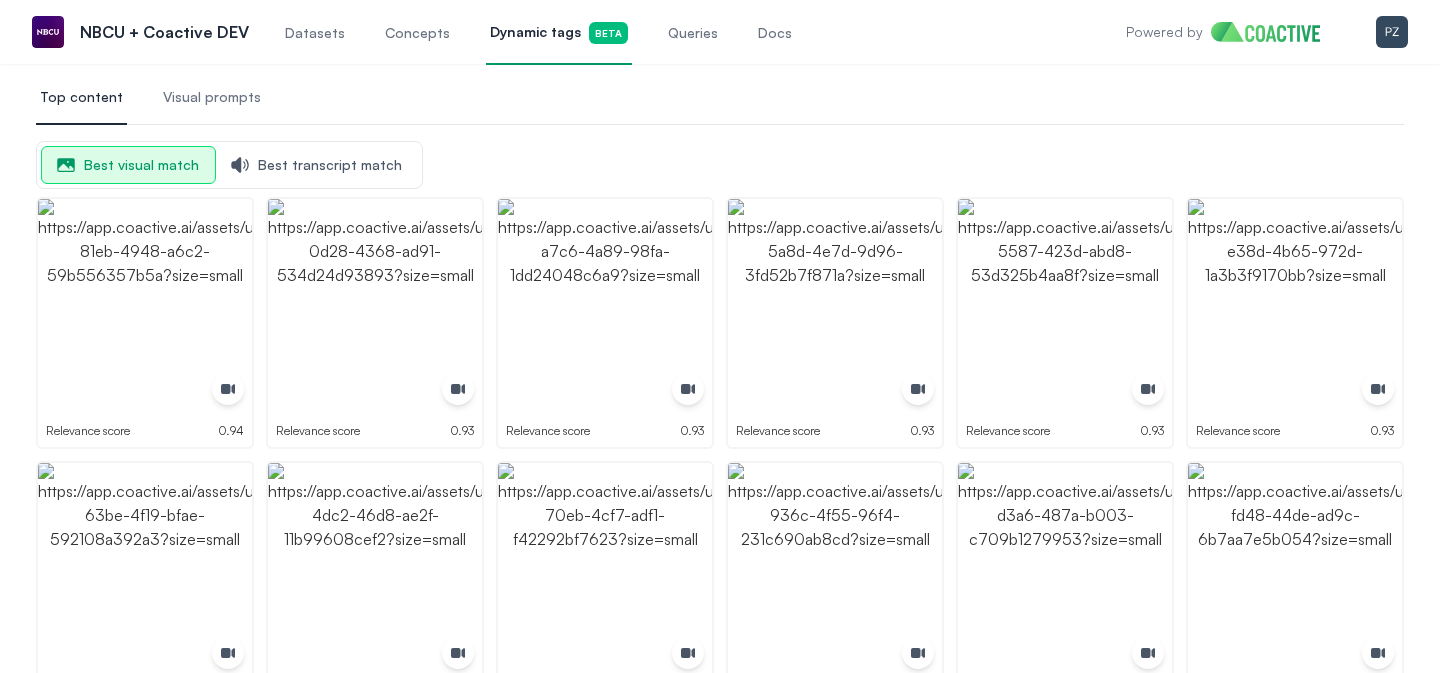 scroll, scrollTop: 0, scrollLeft: 0, axis: both 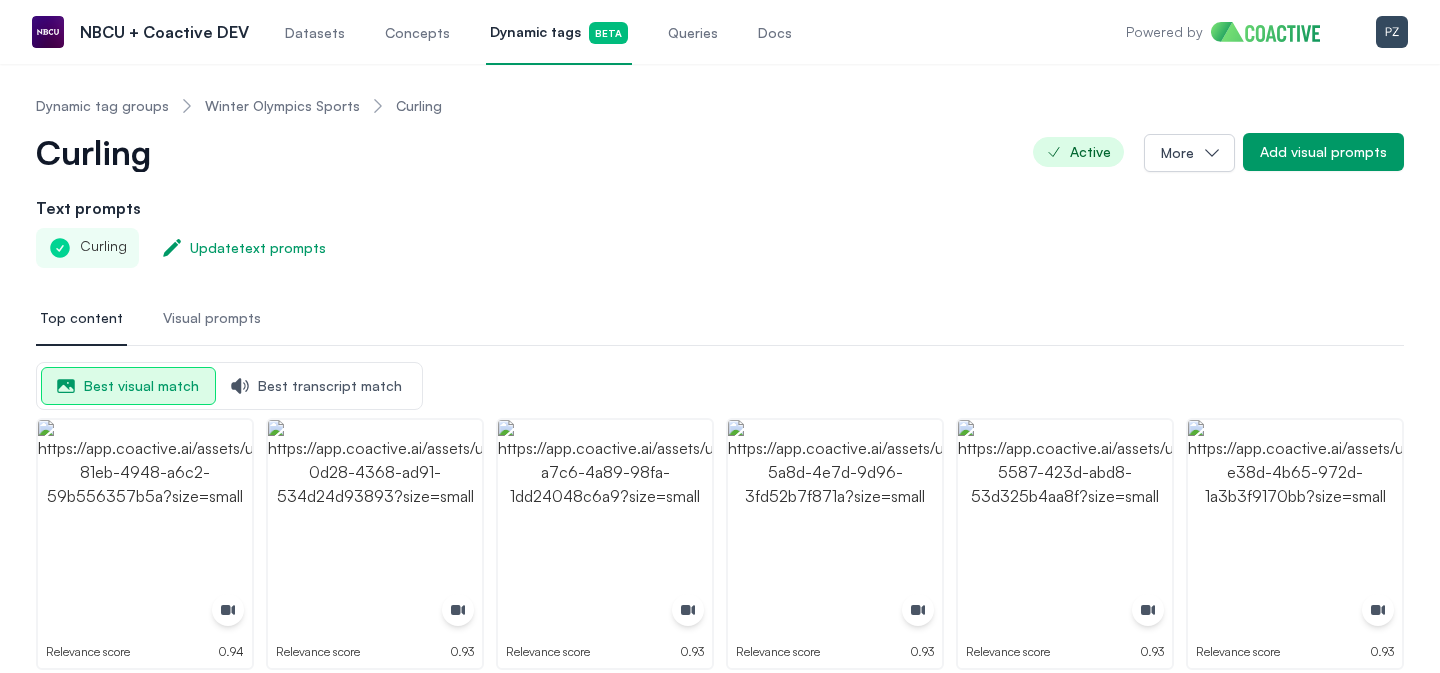 click on "Winter Olympics Sports" at bounding box center (282, 106) 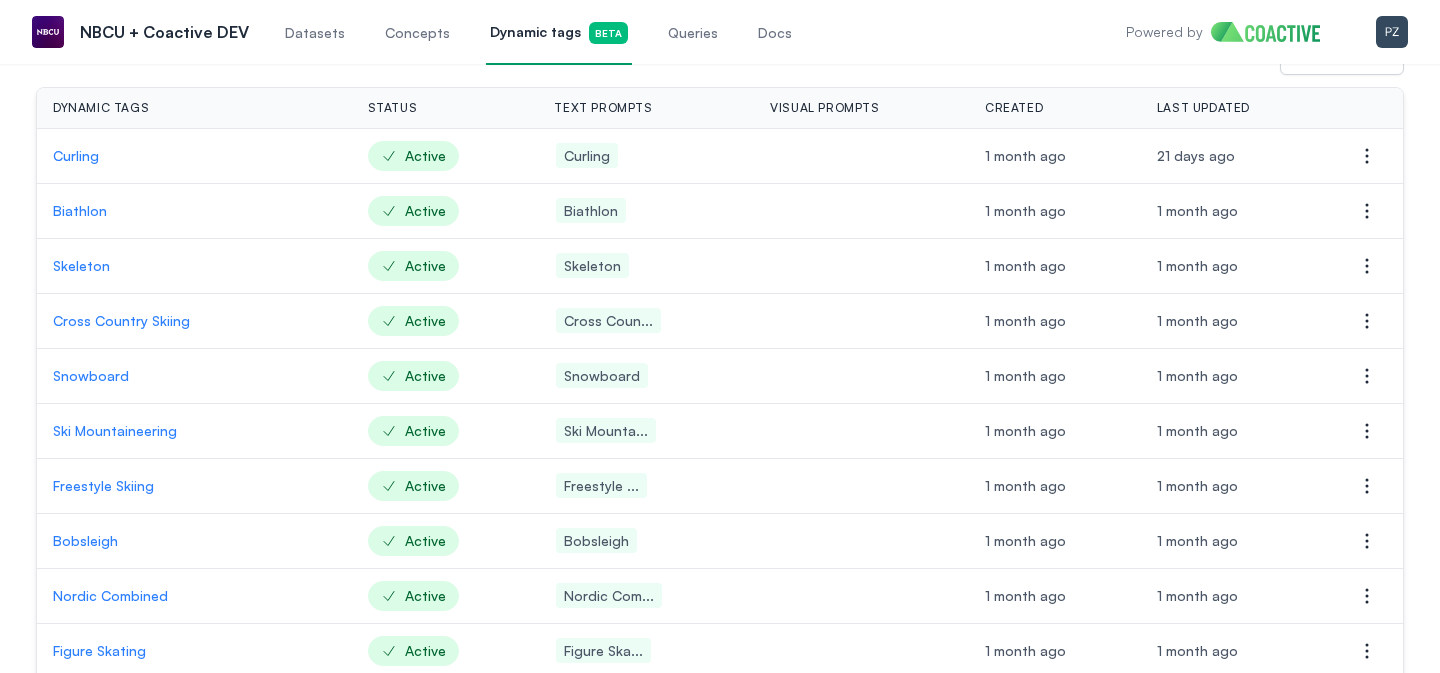 scroll, scrollTop: 0, scrollLeft: 0, axis: both 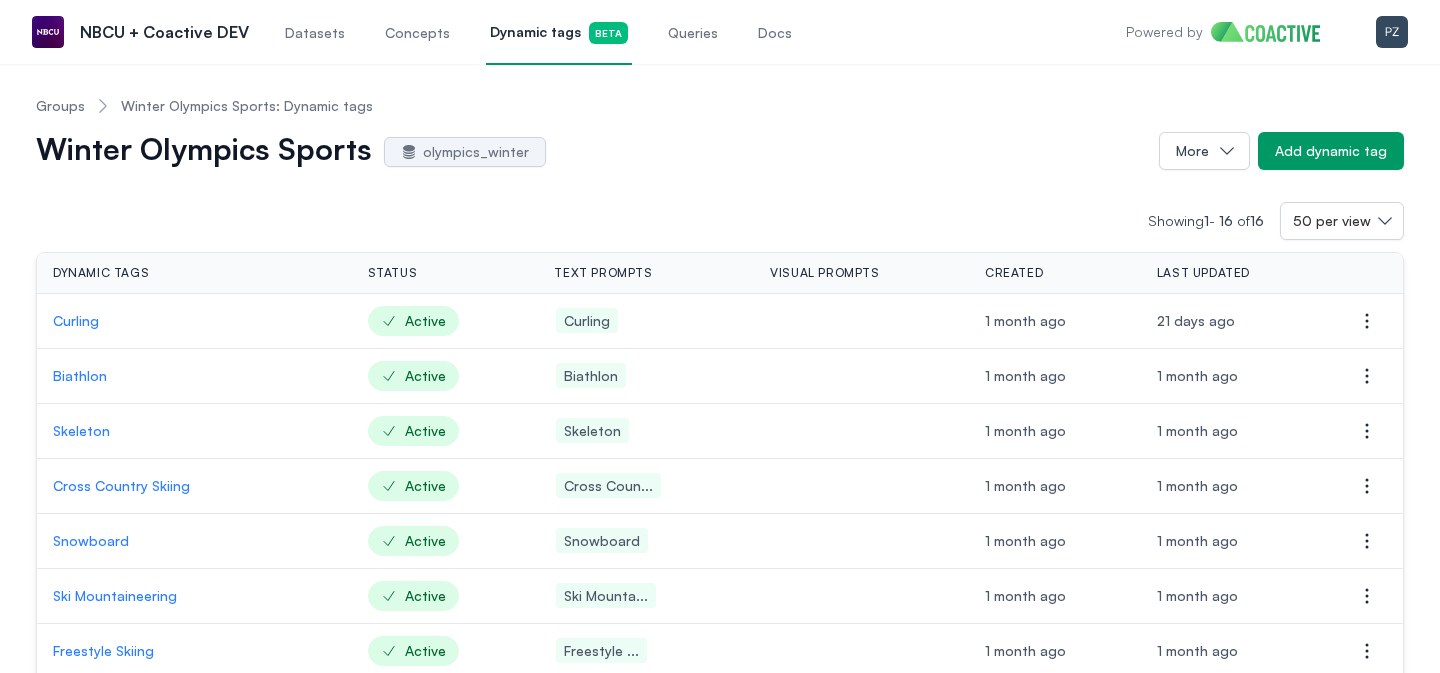 click on "Groups" at bounding box center (60, 106) 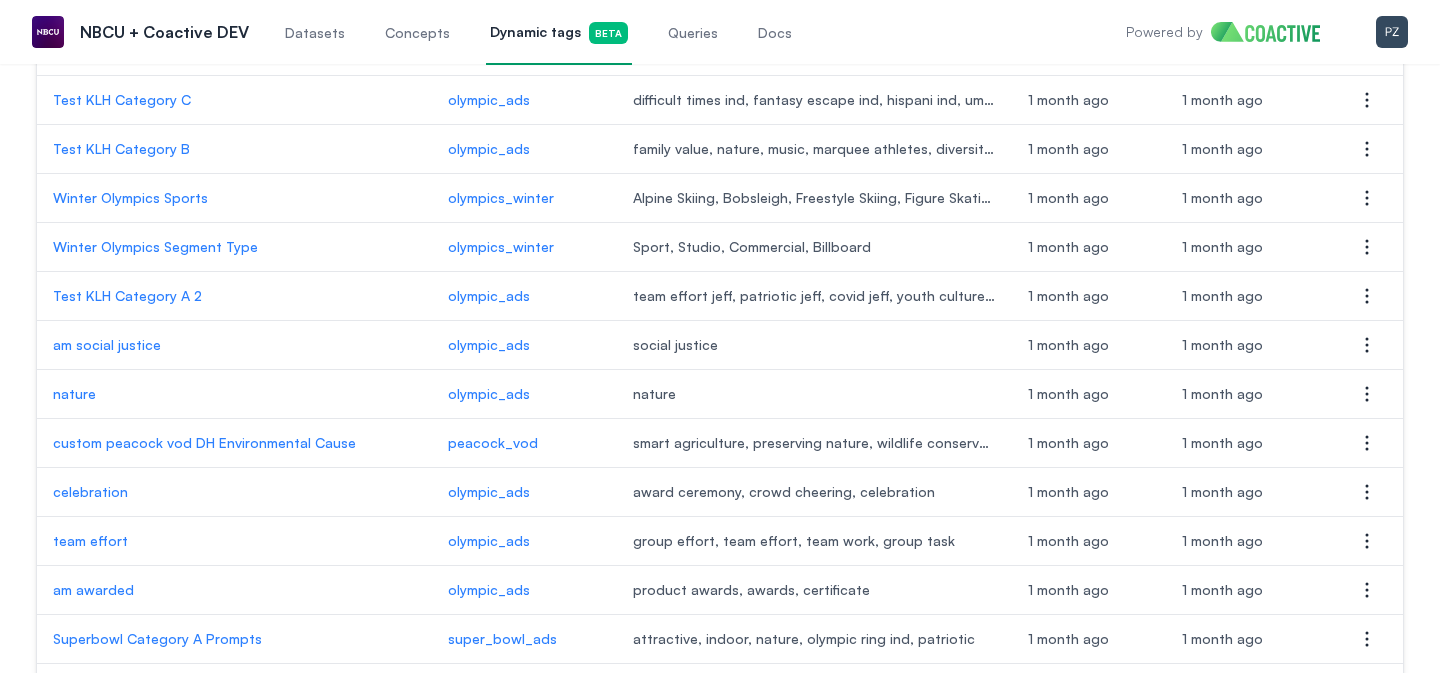 scroll, scrollTop: 380, scrollLeft: 0, axis: vertical 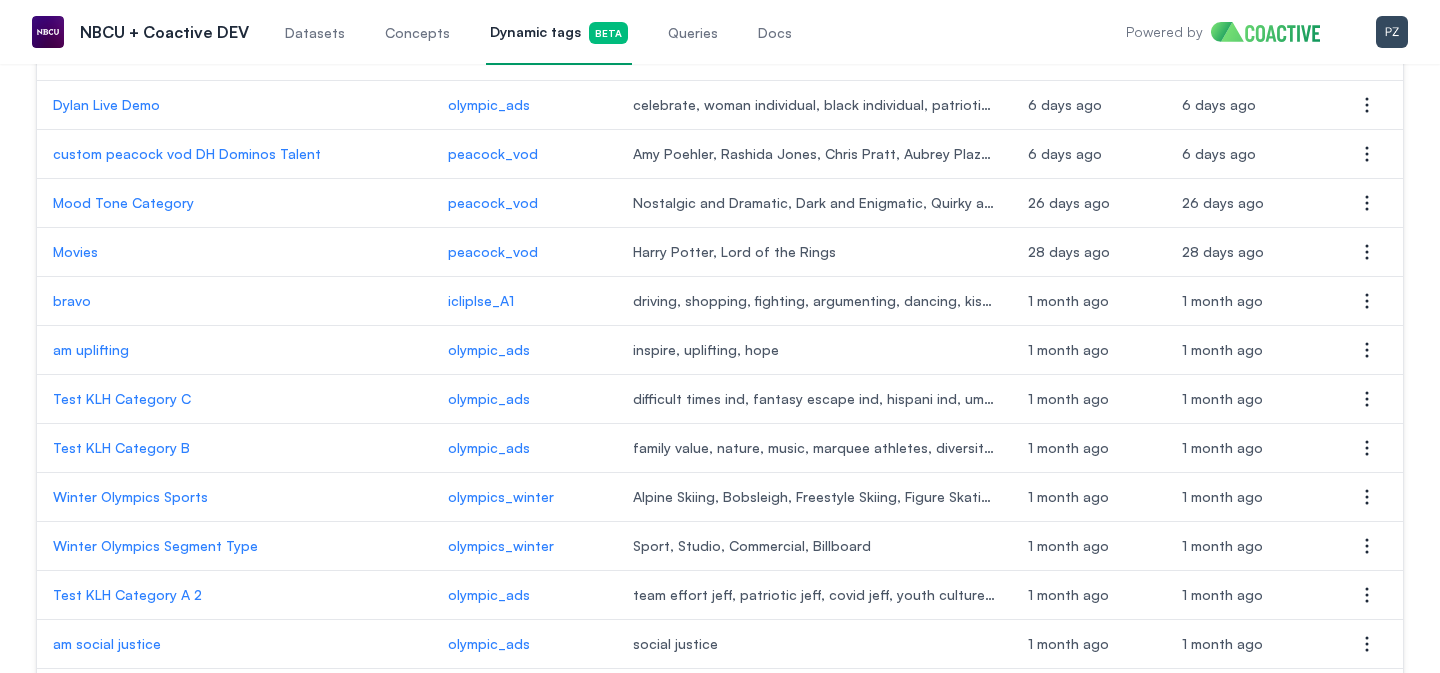 click on "Winter Olympics Segment Type" at bounding box center (234, 546) 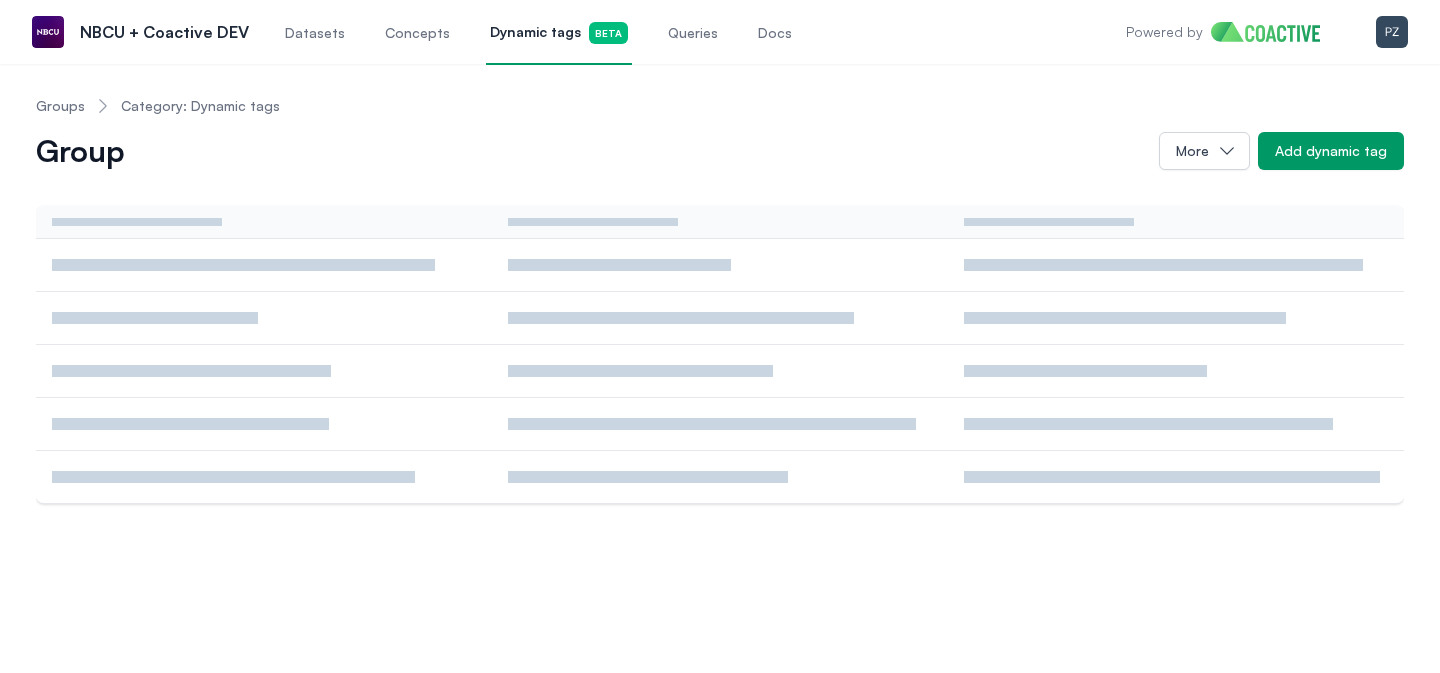 scroll, scrollTop: 0, scrollLeft: 0, axis: both 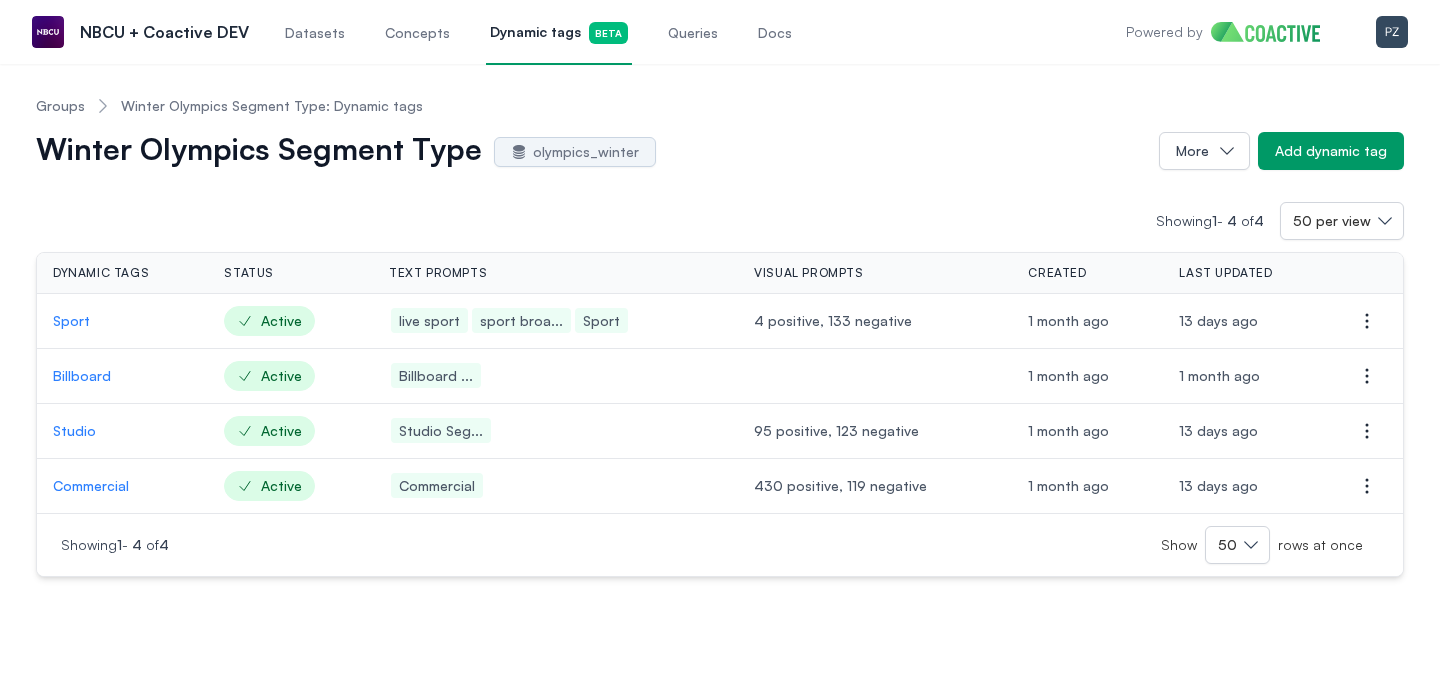 click on "Groups" at bounding box center (60, 106) 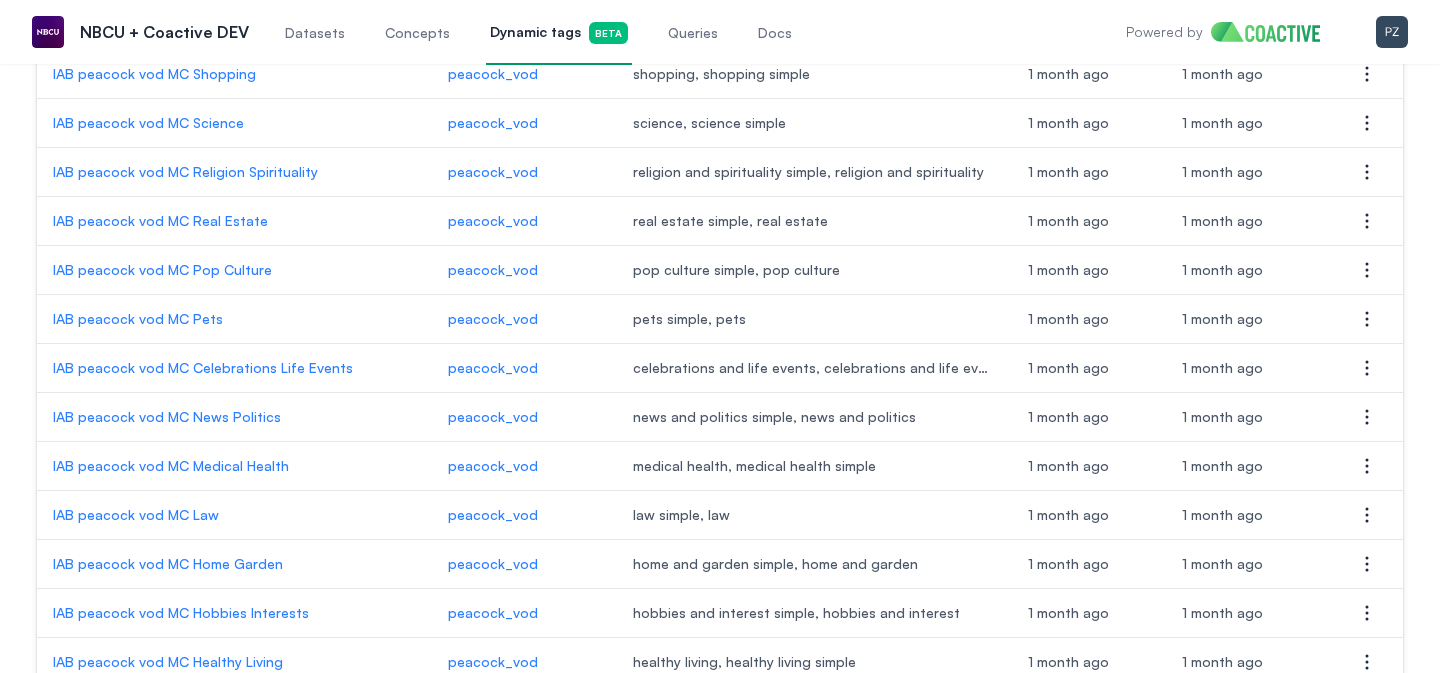 scroll, scrollTop: 1620, scrollLeft: 0, axis: vertical 